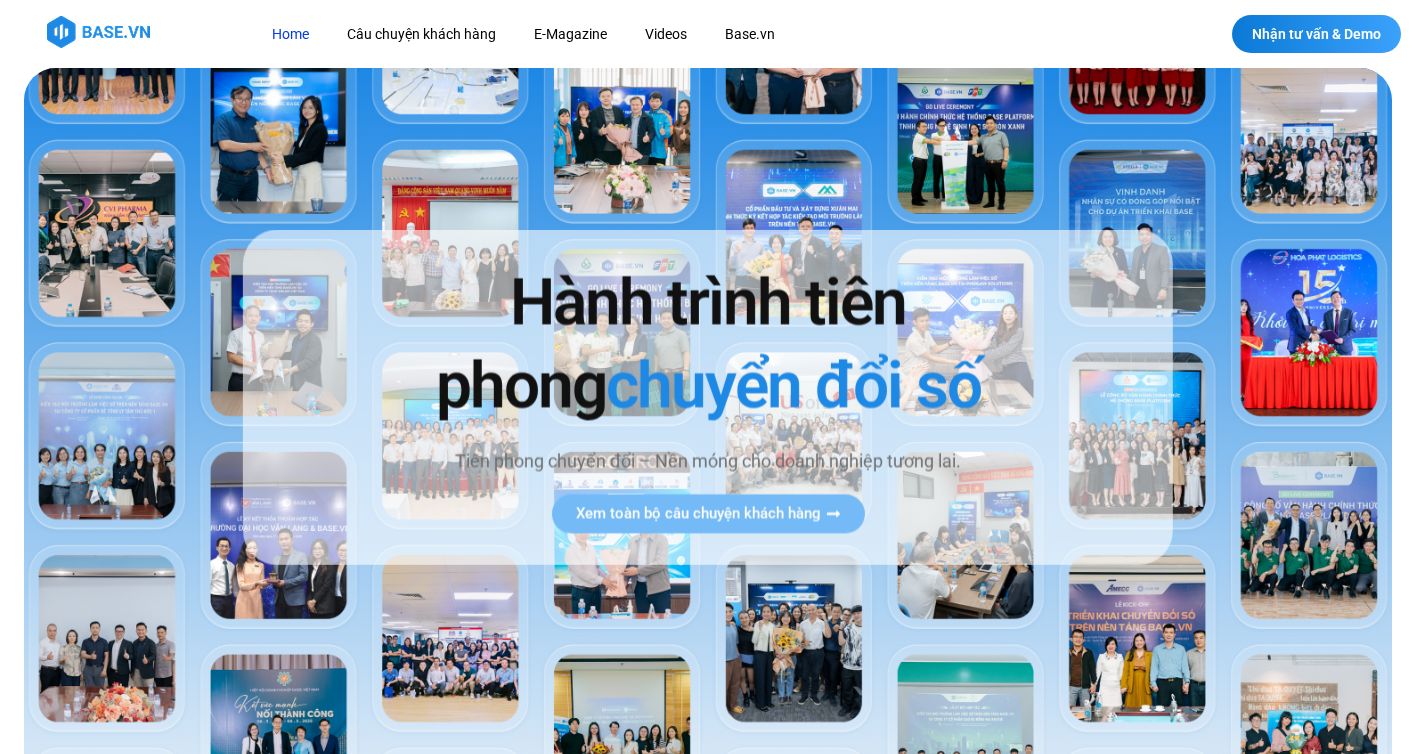 scroll, scrollTop: 0, scrollLeft: 0, axis: both 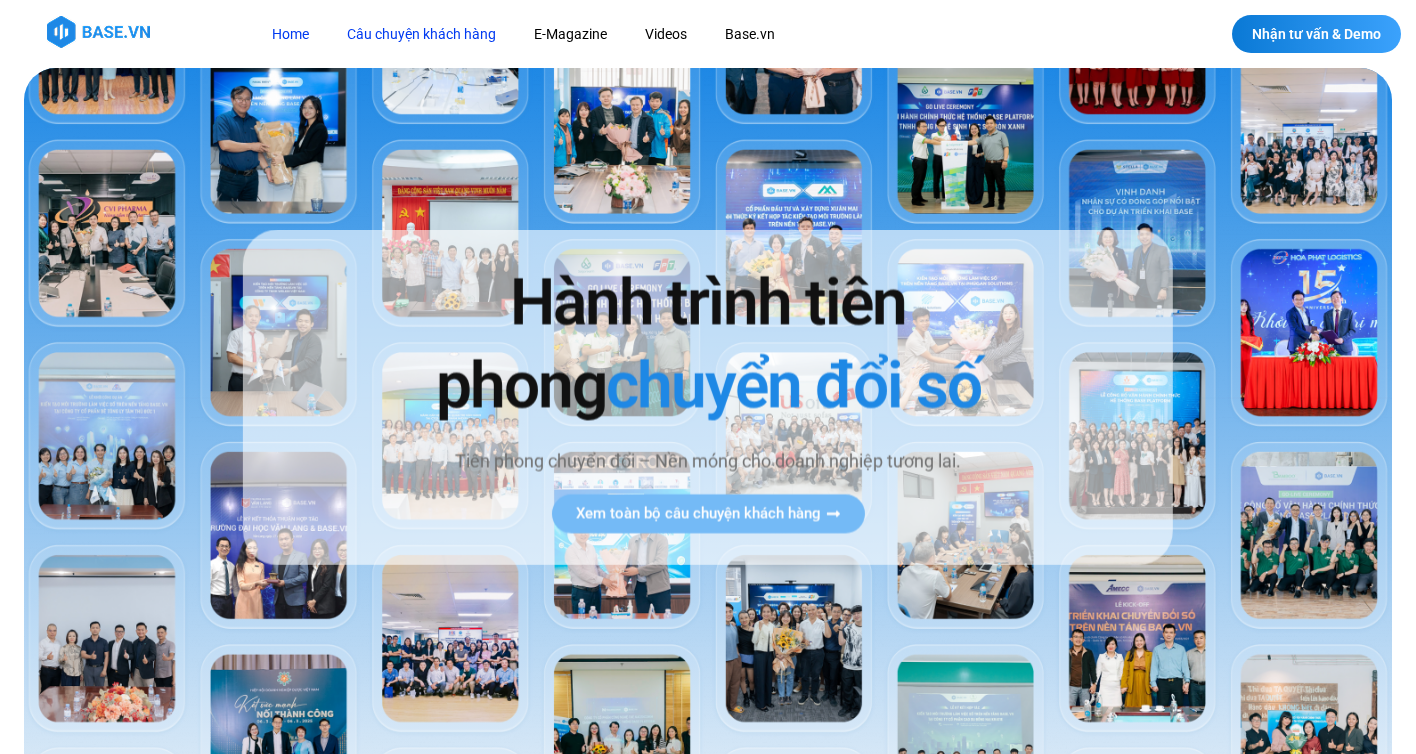 click on "Câu chuyện khách hàng" 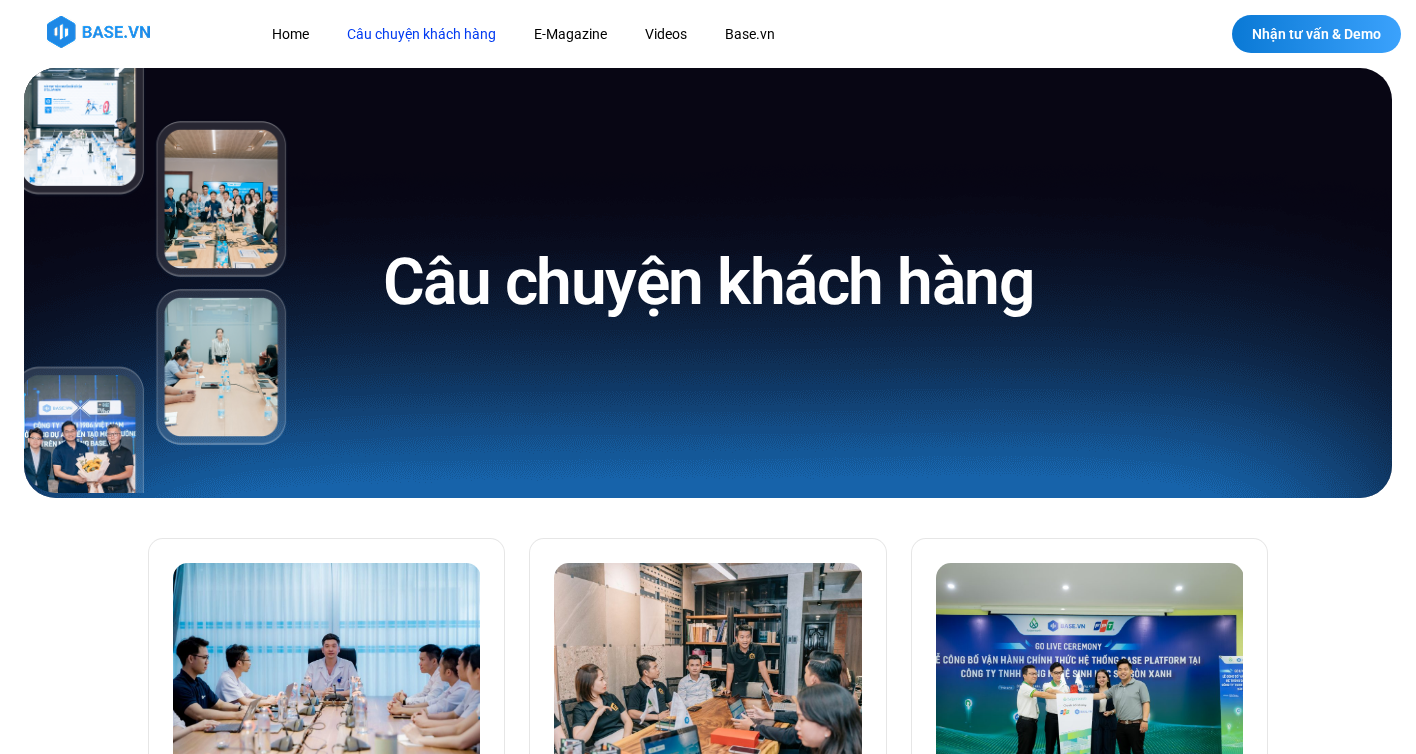 scroll, scrollTop: 0, scrollLeft: 0, axis: both 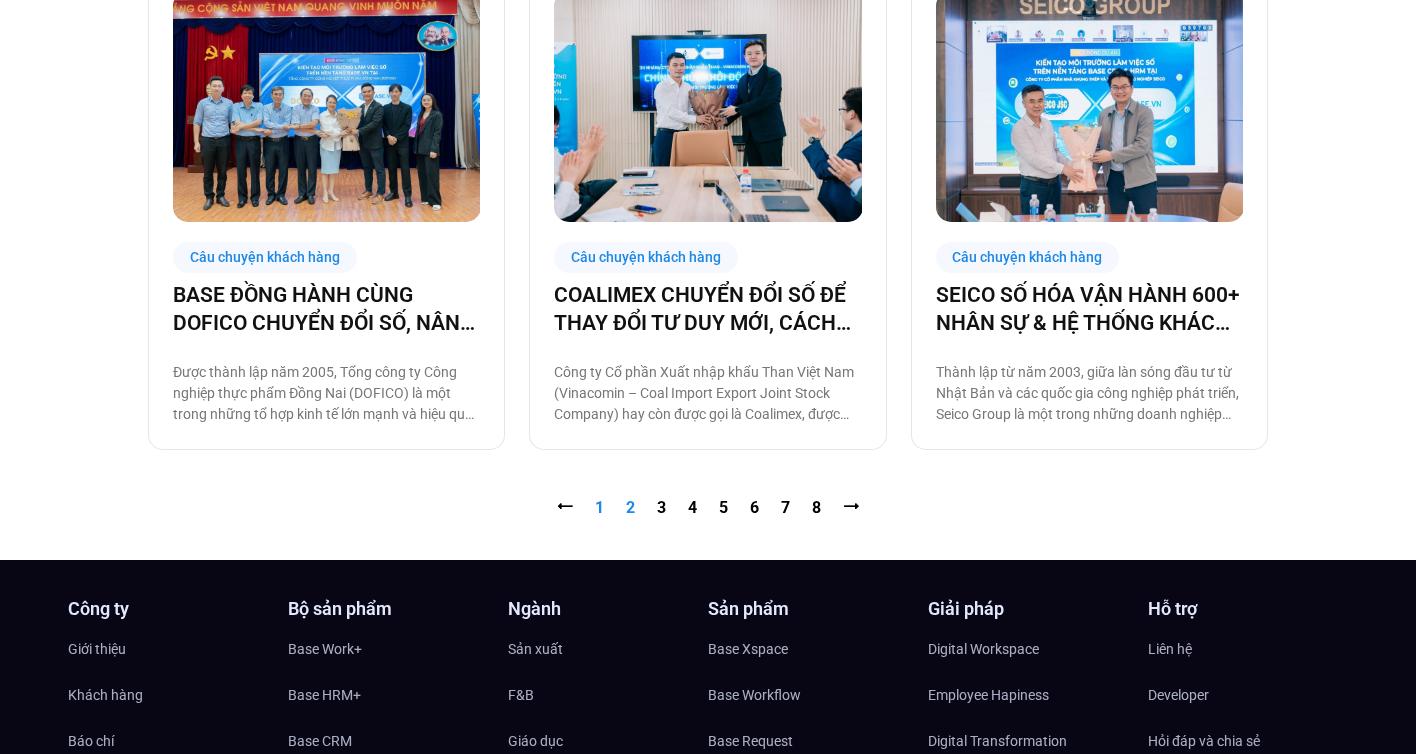 click on "Trang 2" at bounding box center (630, 507) 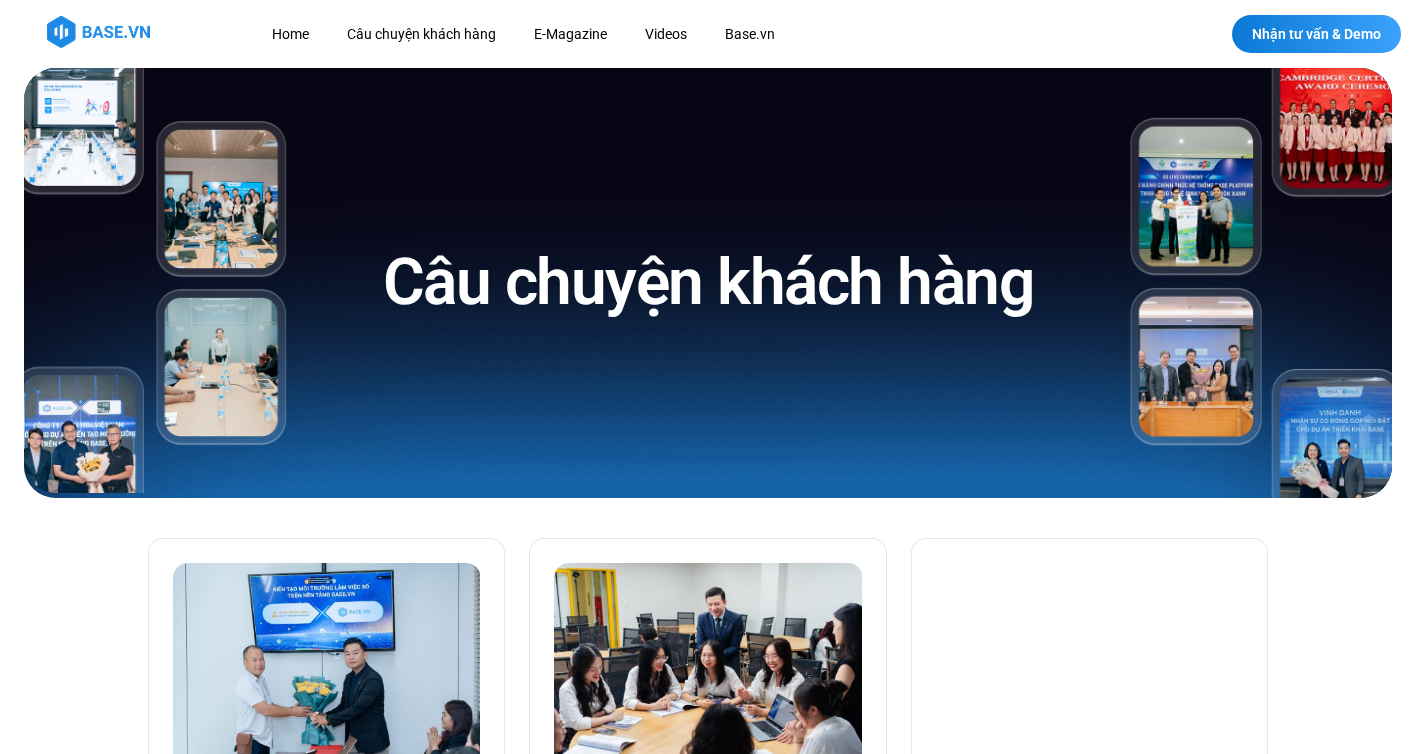 scroll, scrollTop: 0, scrollLeft: 0, axis: both 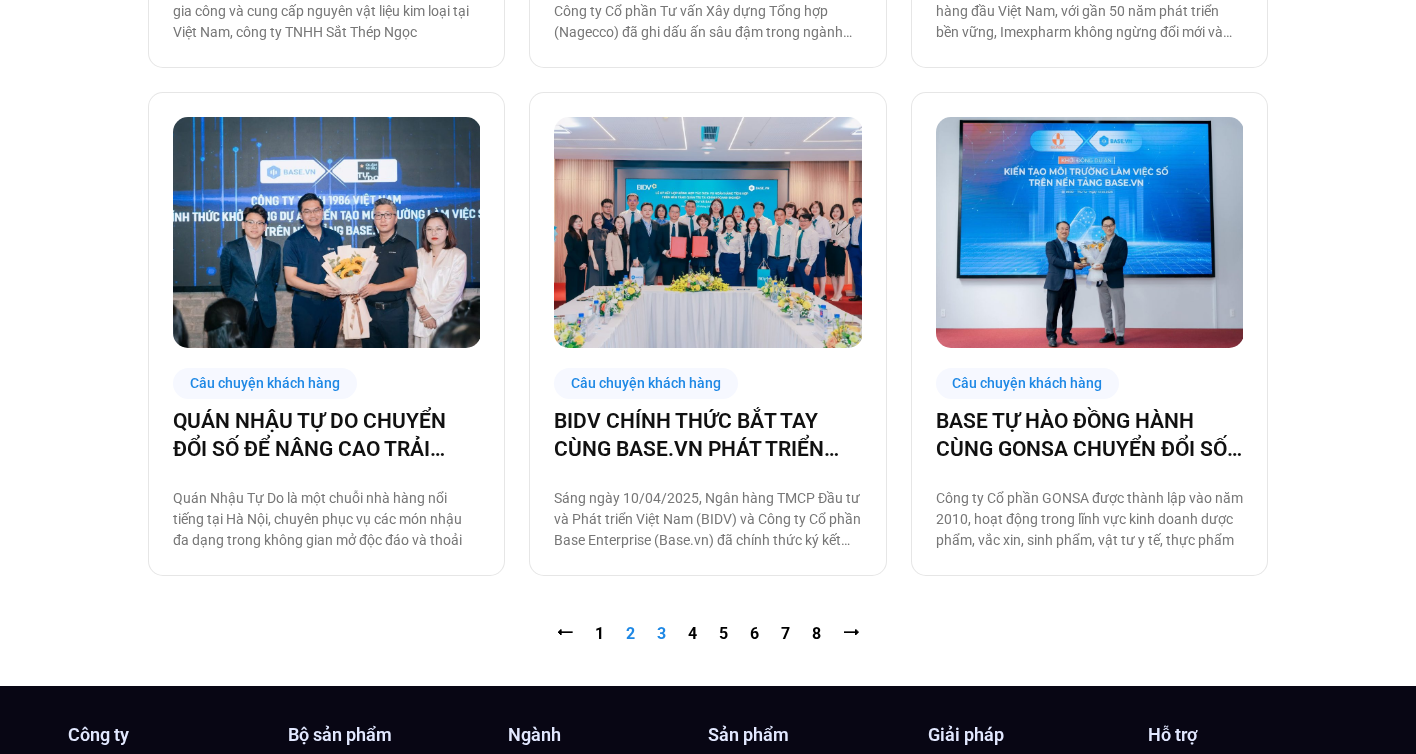 click on "Trang 3" at bounding box center (661, 633) 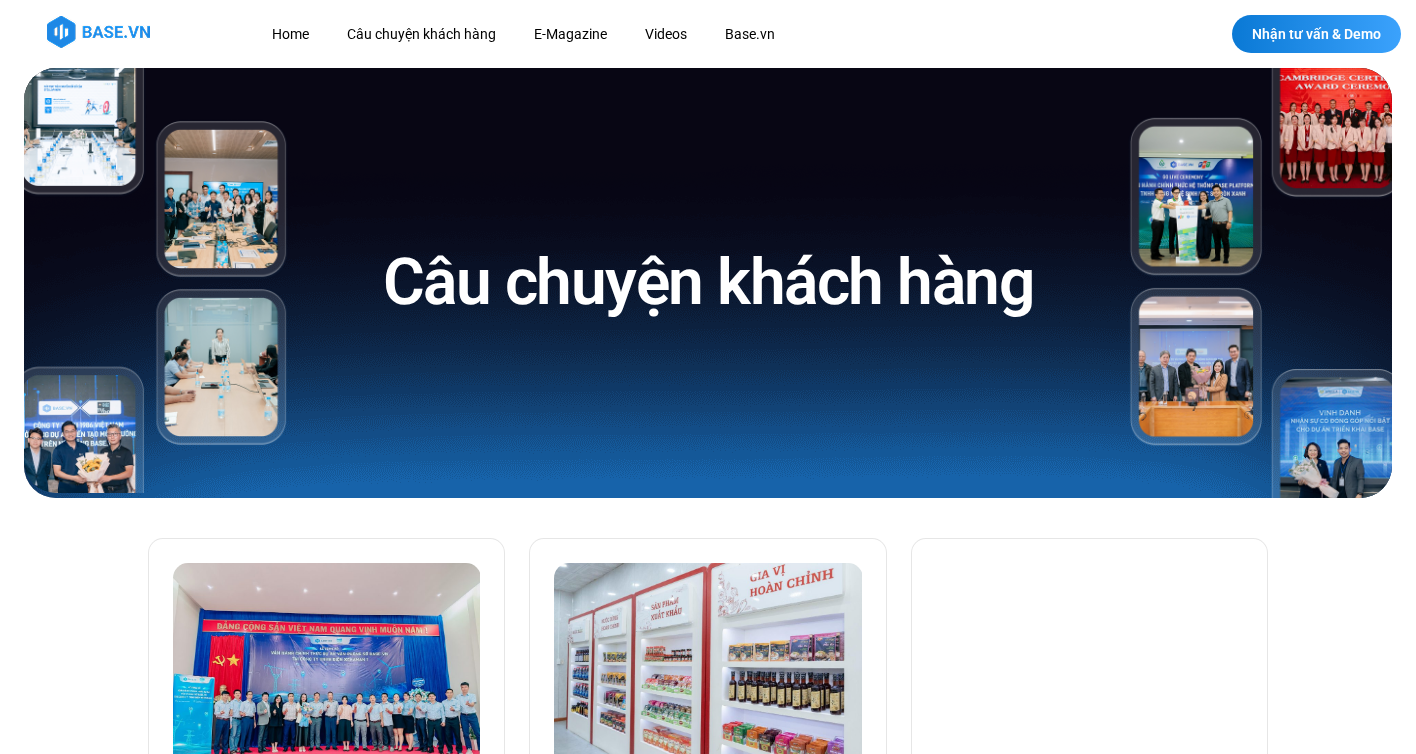 scroll, scrollTop: 0, scrollLeft: 0, axis: both 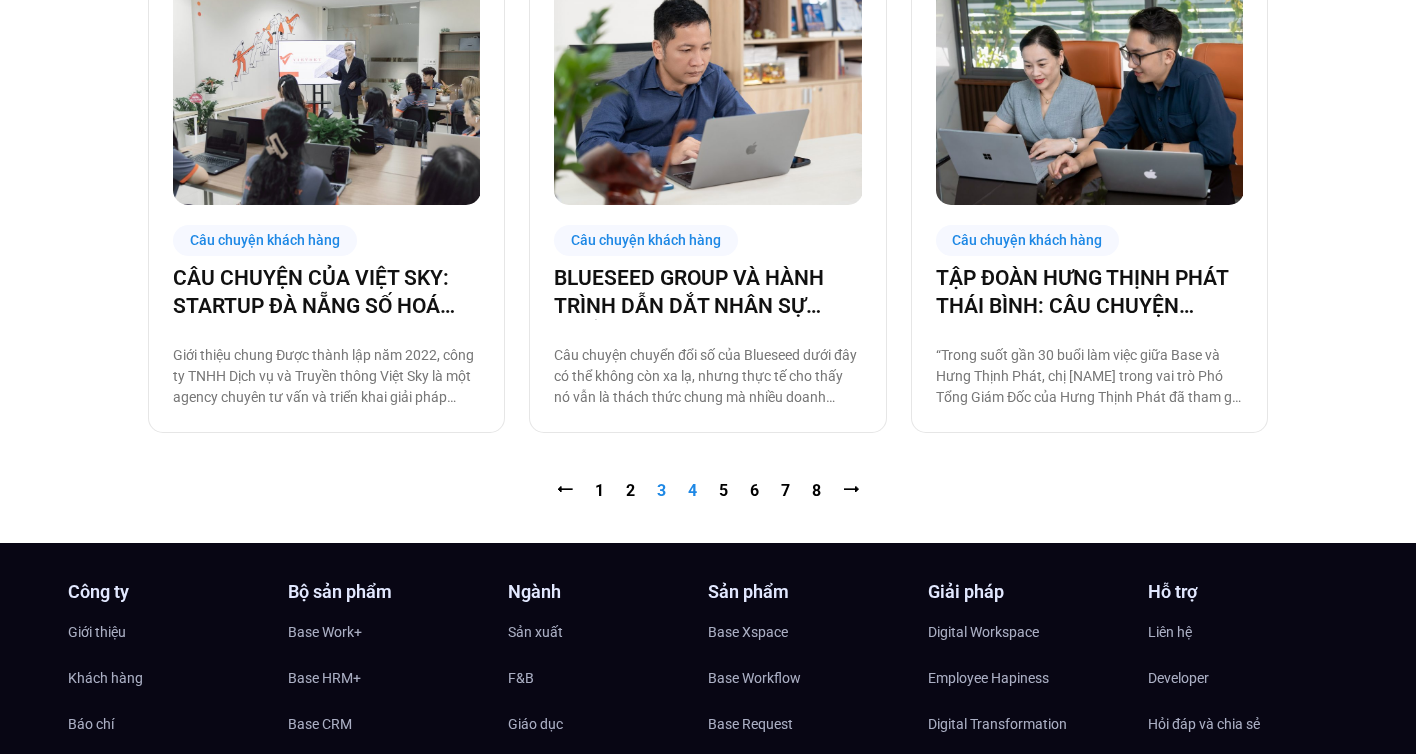 click on "Trang 4" at bounding box center [692, 490] 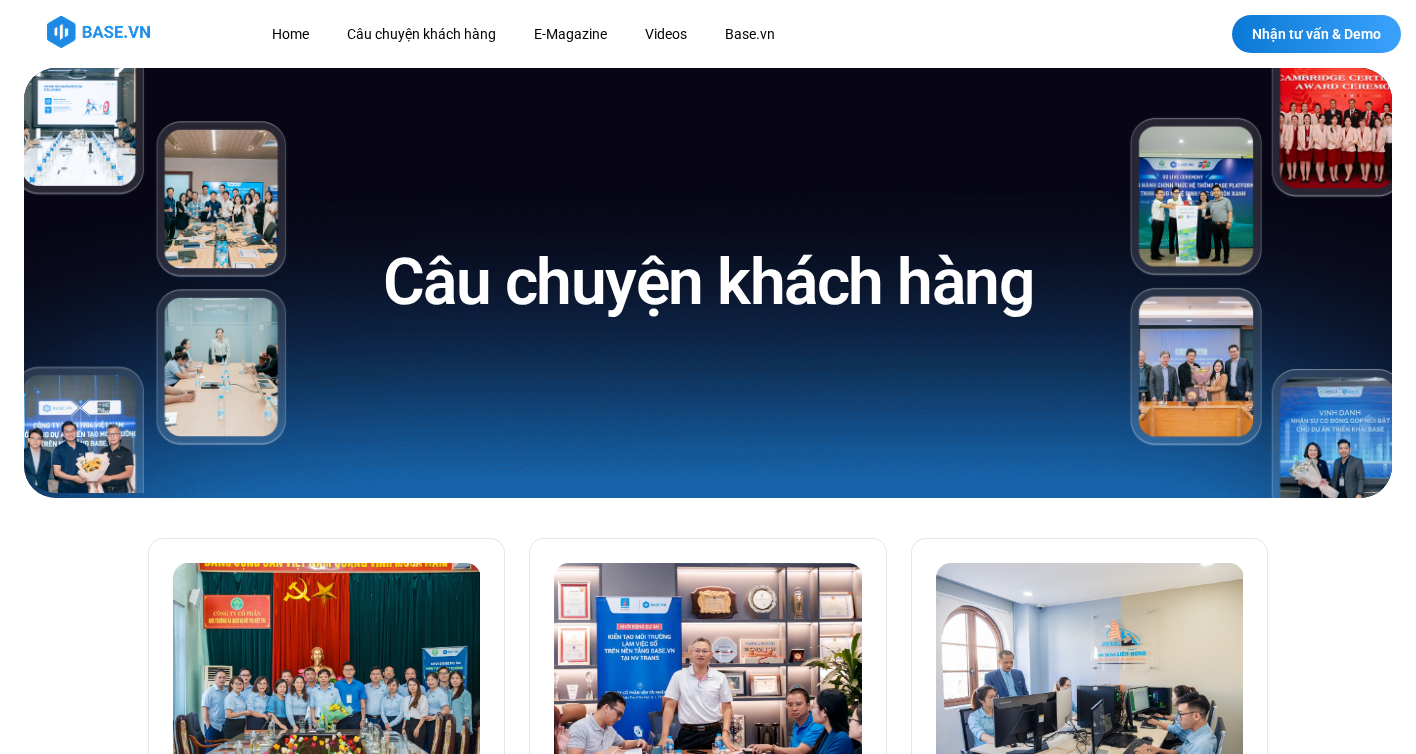 scroll, scrollTop: 0, scrollLeft: 0, axis: both 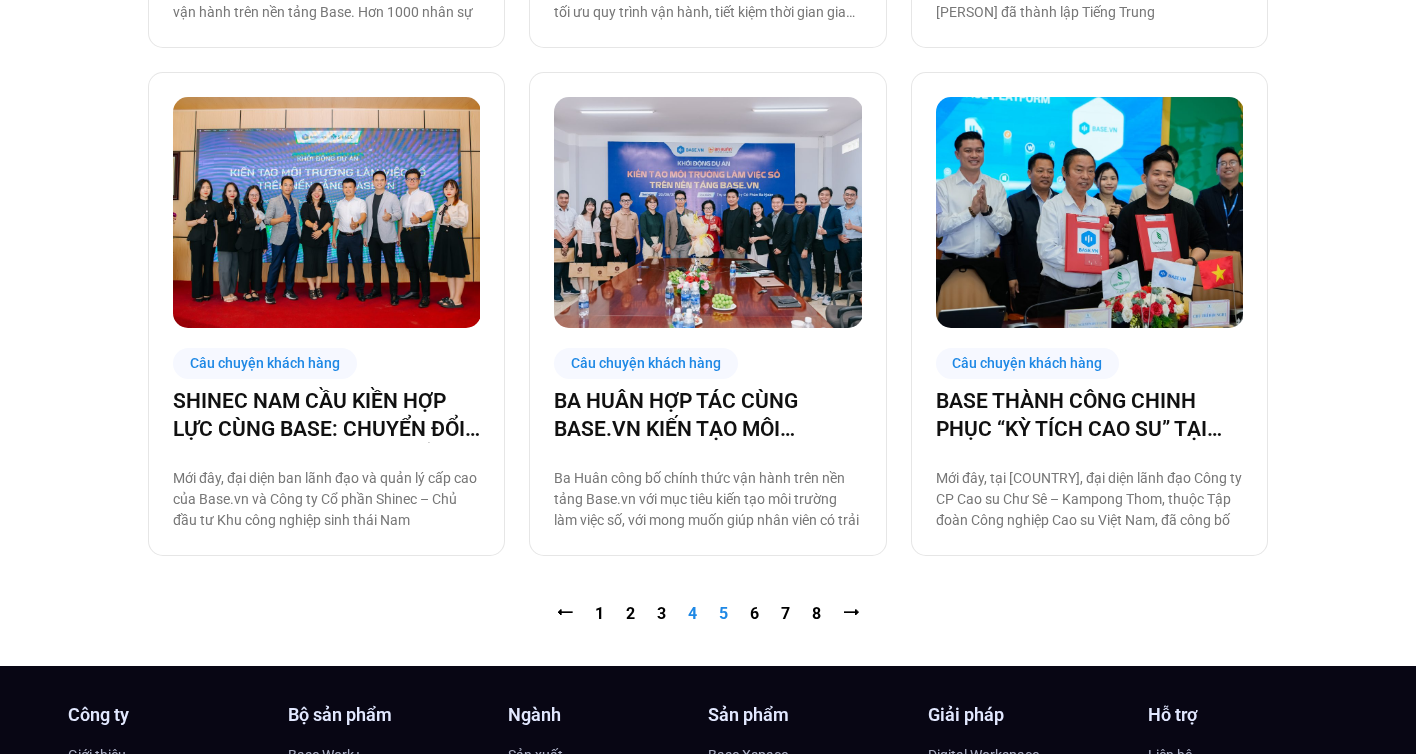 click on "Trang 5" at bounding box center (723, 613) 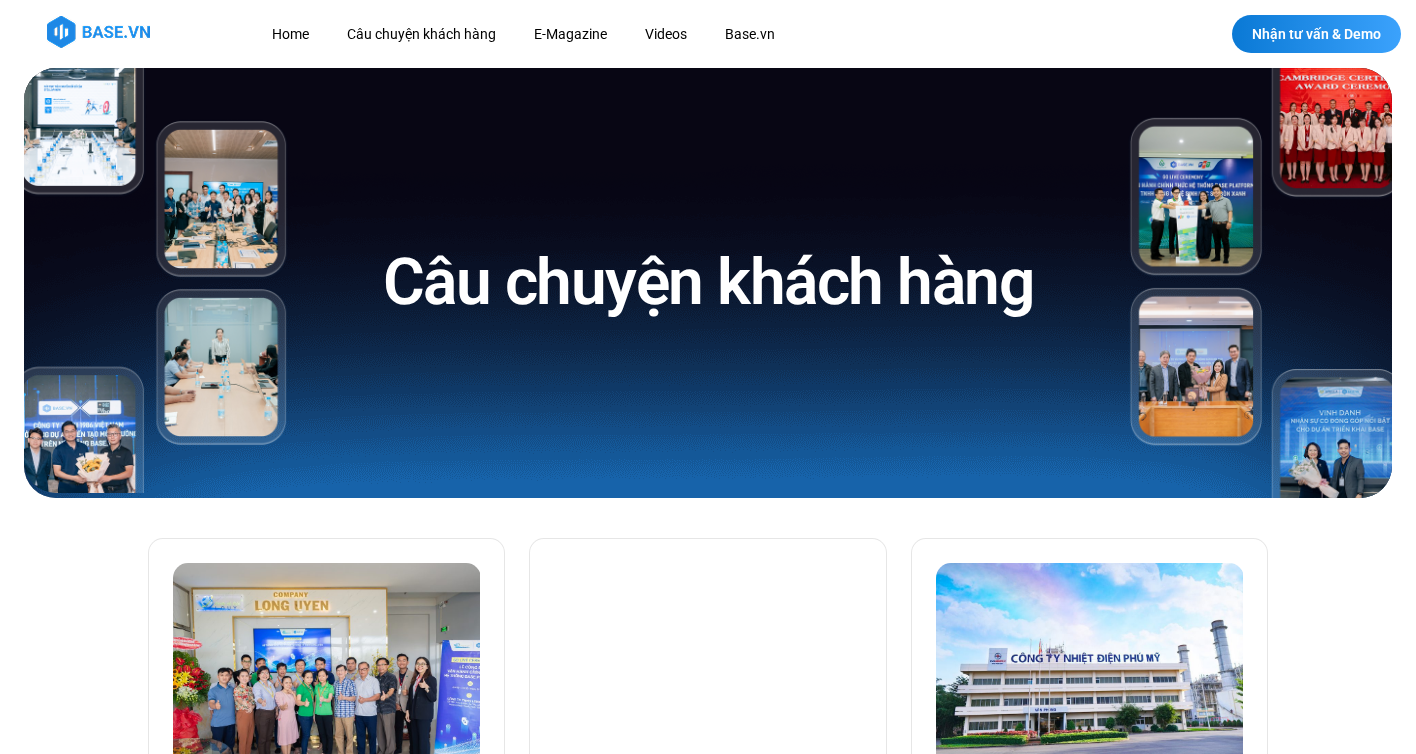 scroll, scrollTop: 0, scrollLeft: 0, axis: both 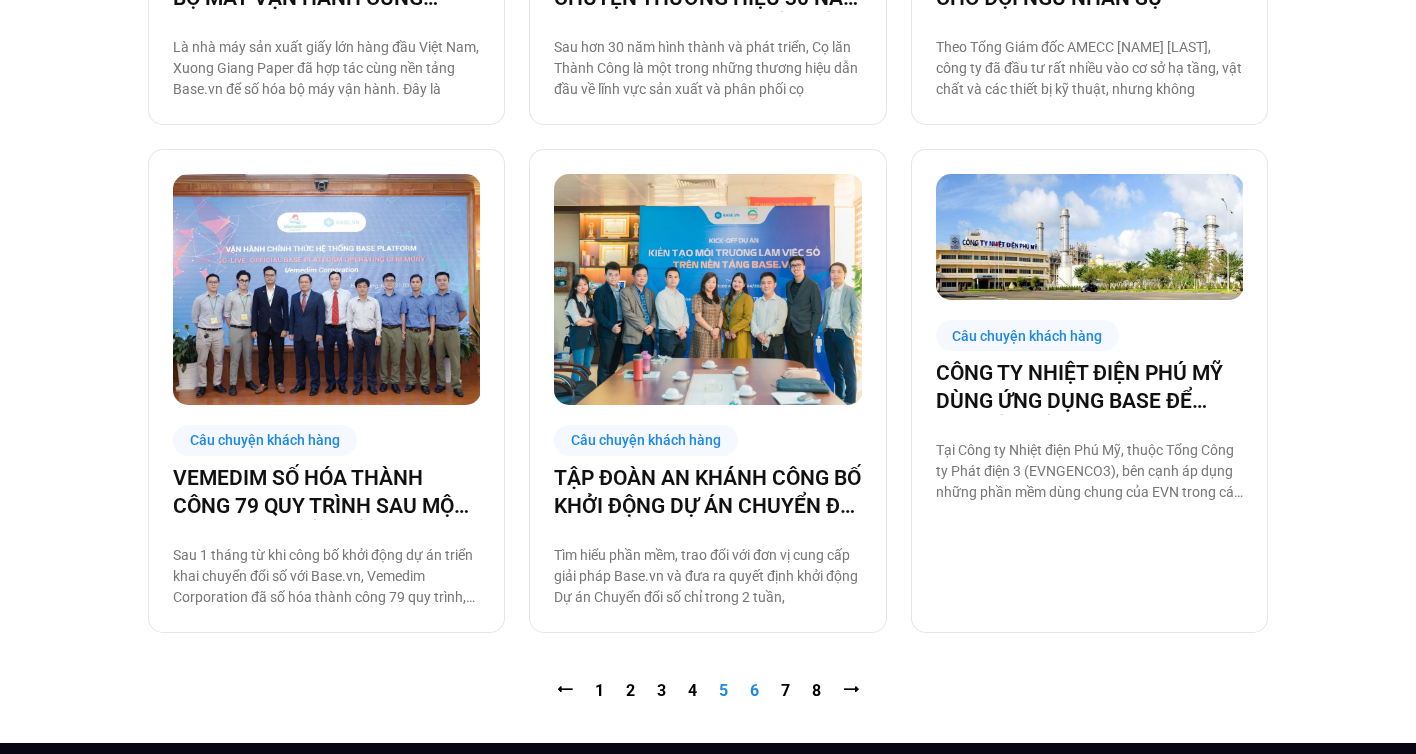 click on "Trang 6" at bounding box center [754, 690] 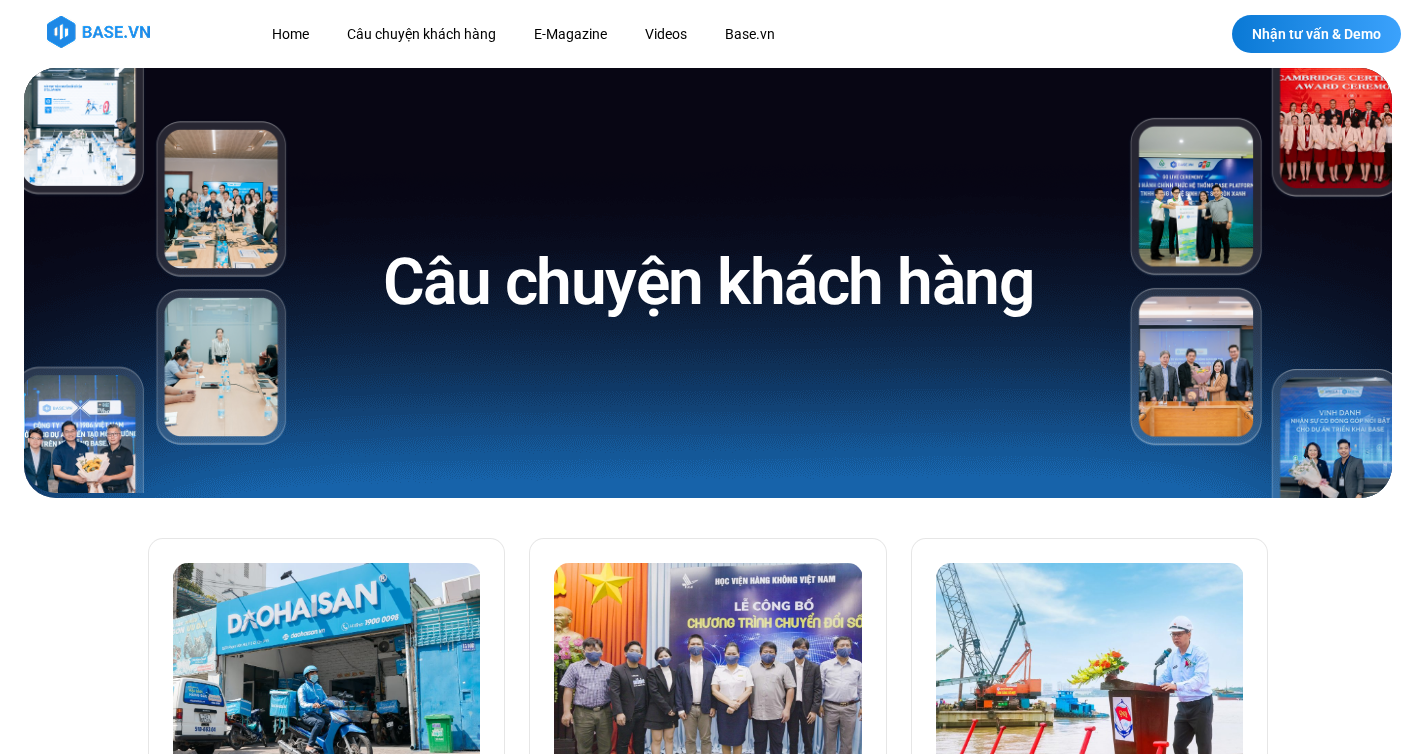 scroll, scrollTop: 0, scrollLeft: 0, axis: both 